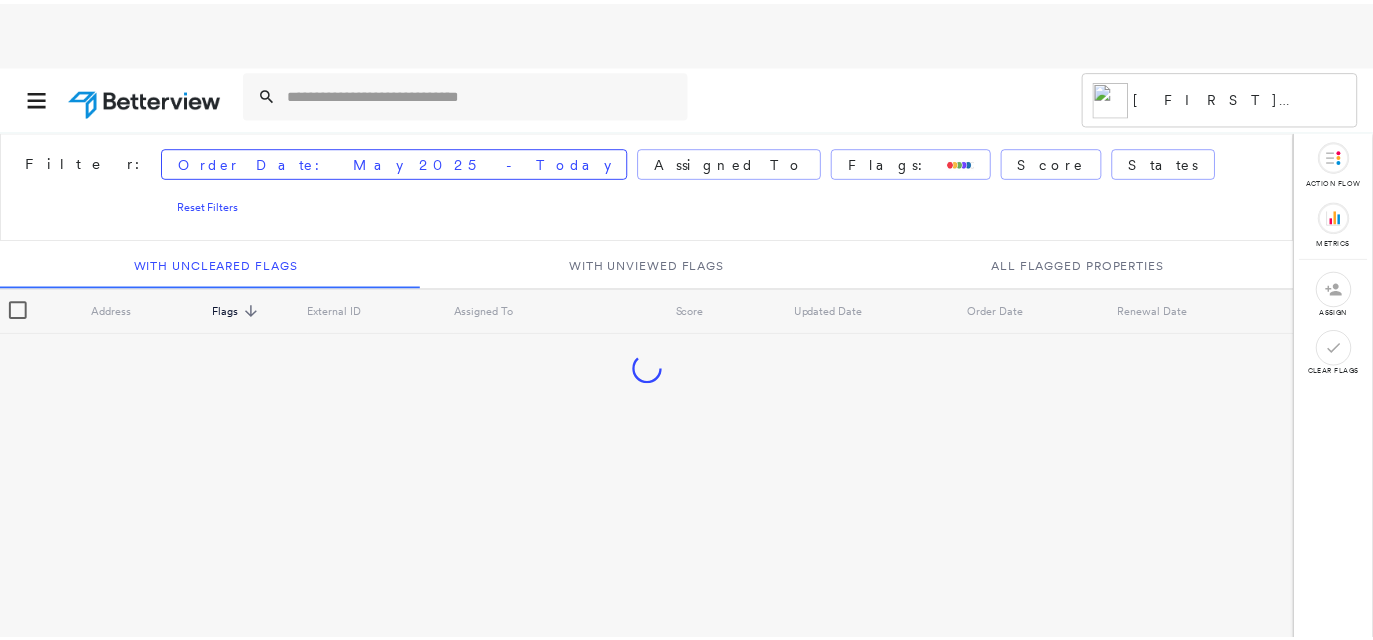 scroll, scrollTop: 0, scrollLeft: 0, axis: both 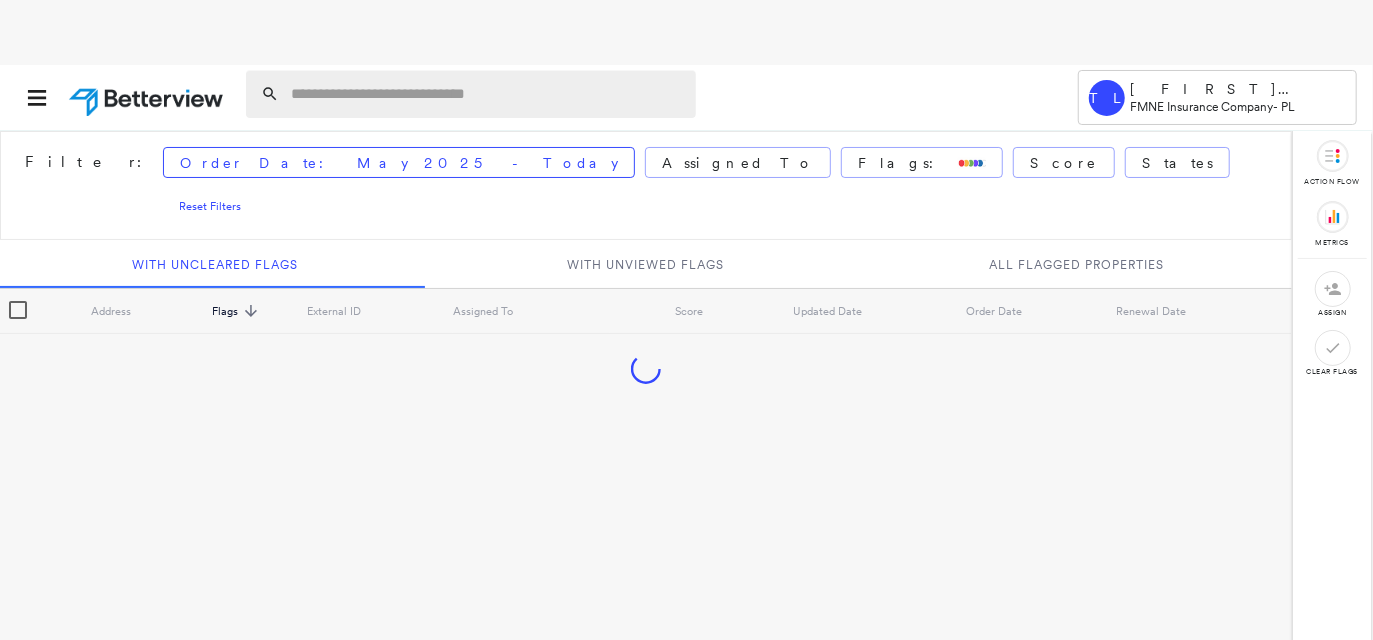 click at bounding box center (487, 94) 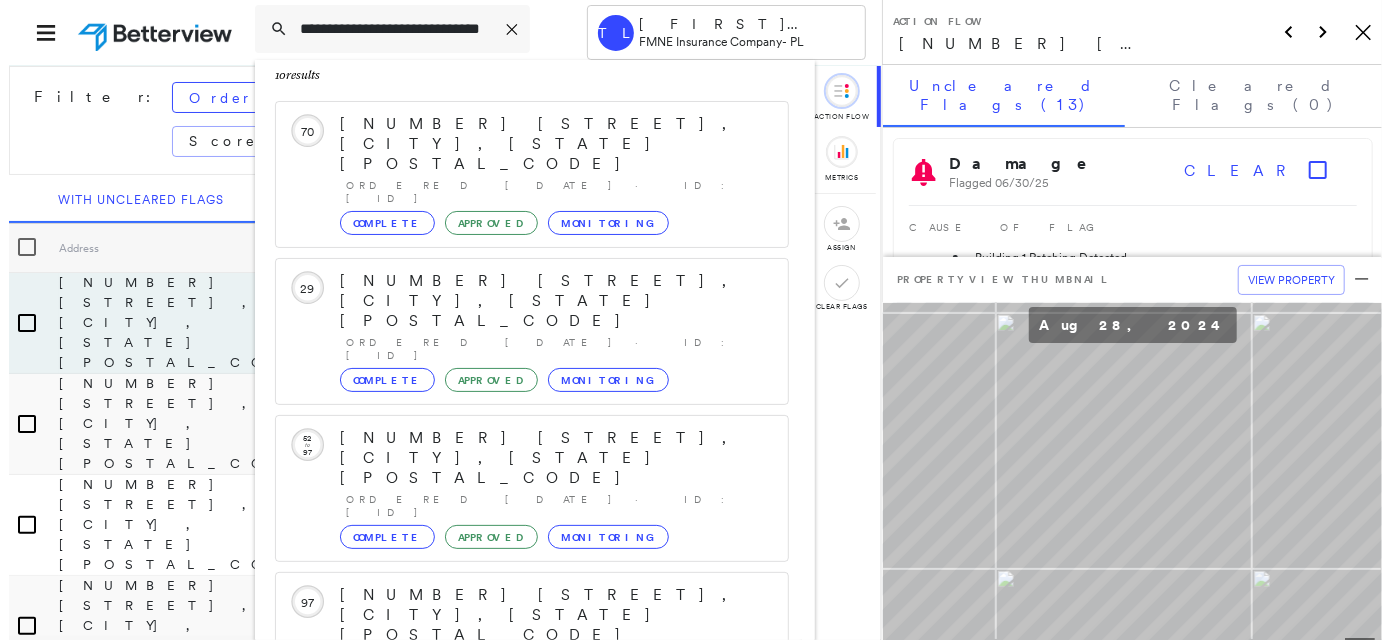 scroll, scrollTop: 52, scrollLeft: 0, axis: vertical 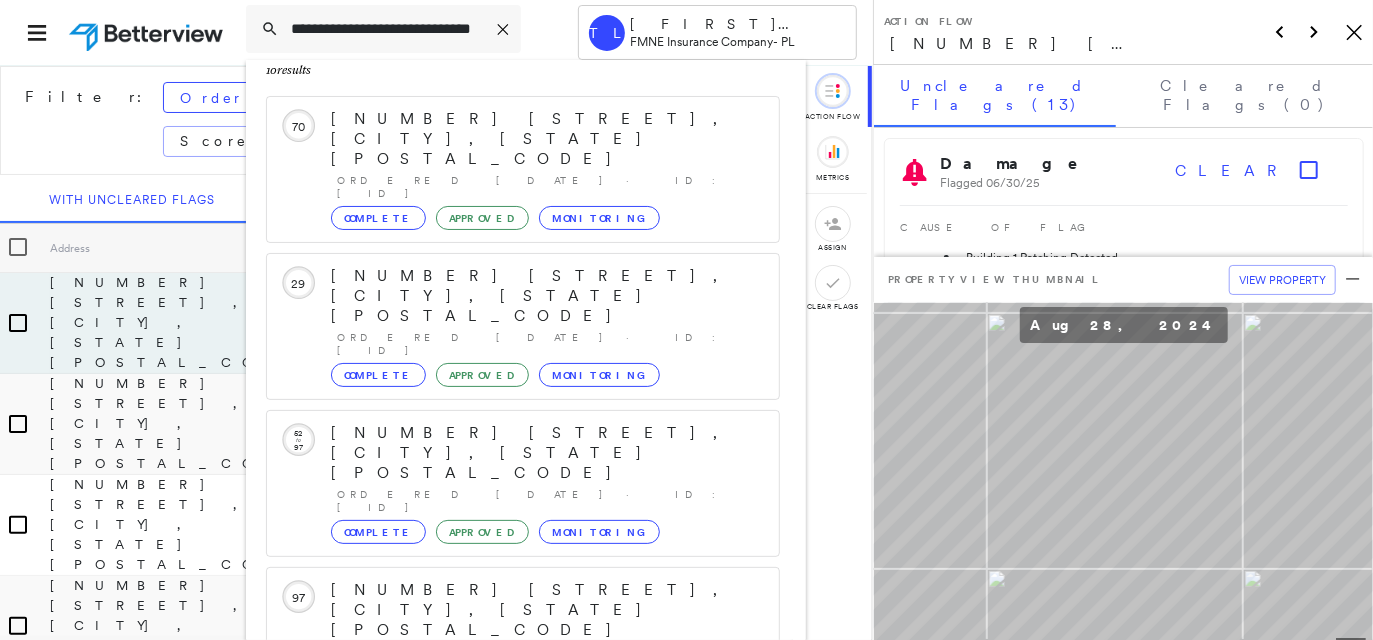 type on "**********" 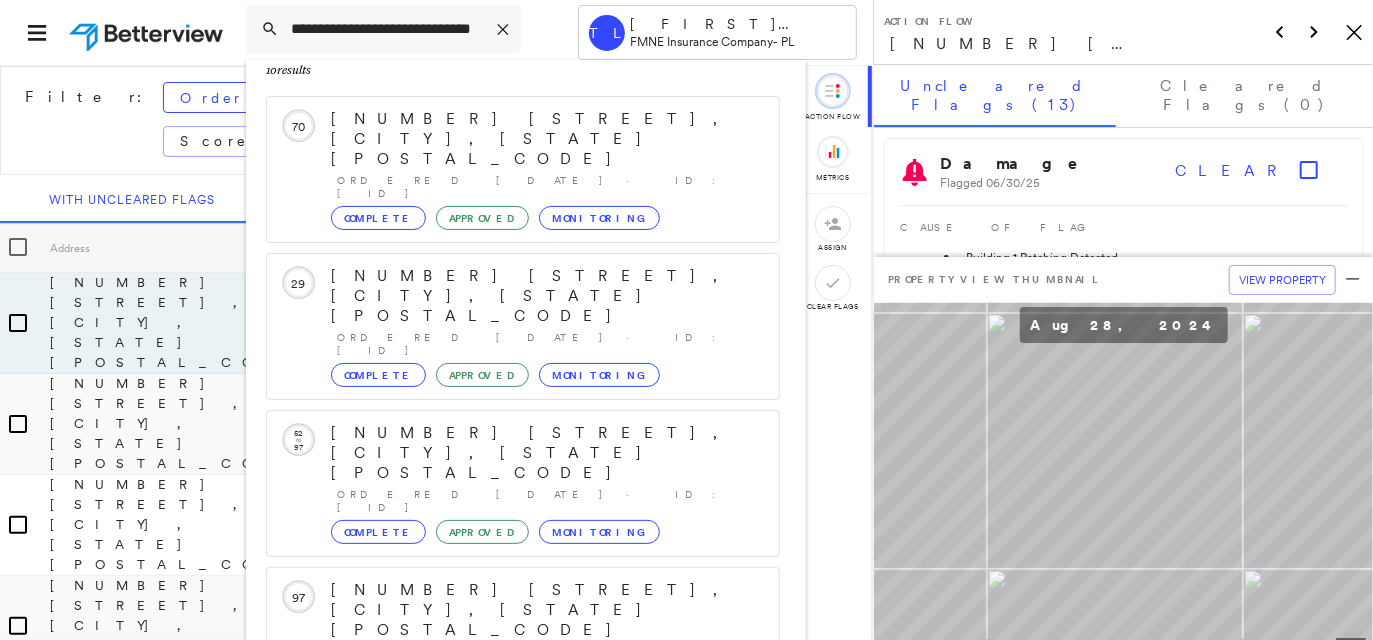 click 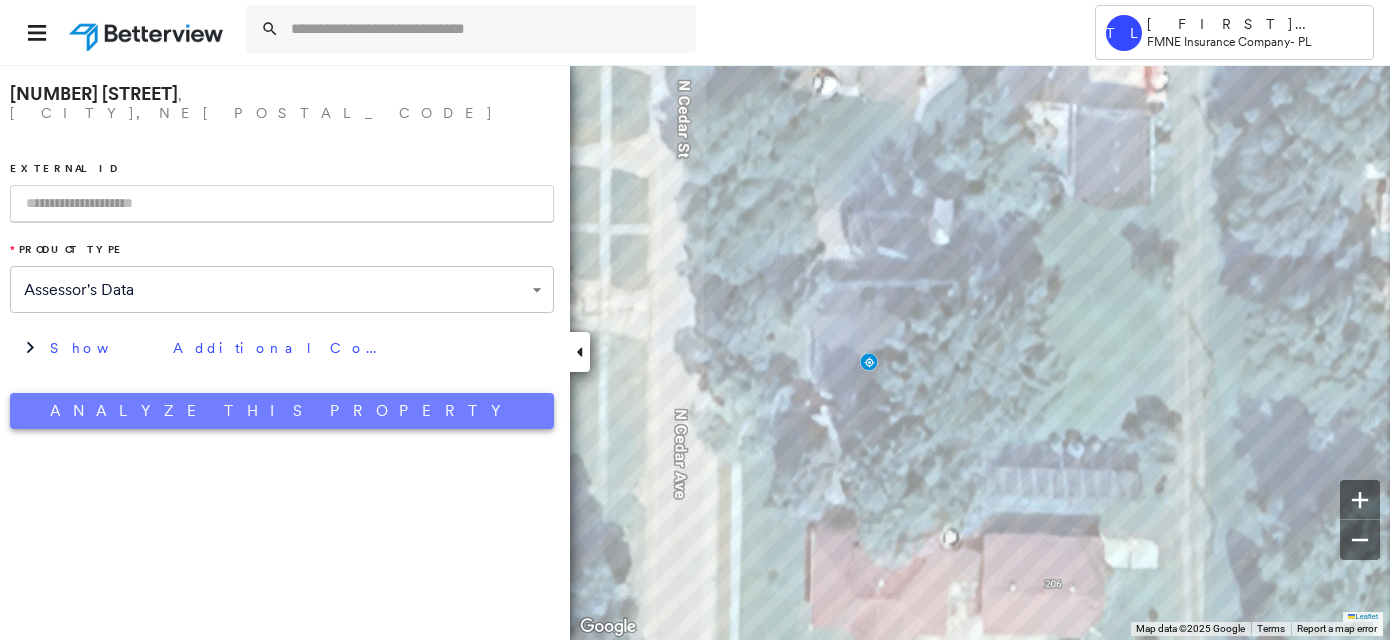 click on "Analyze This Property" at bounding box center (282, 411) 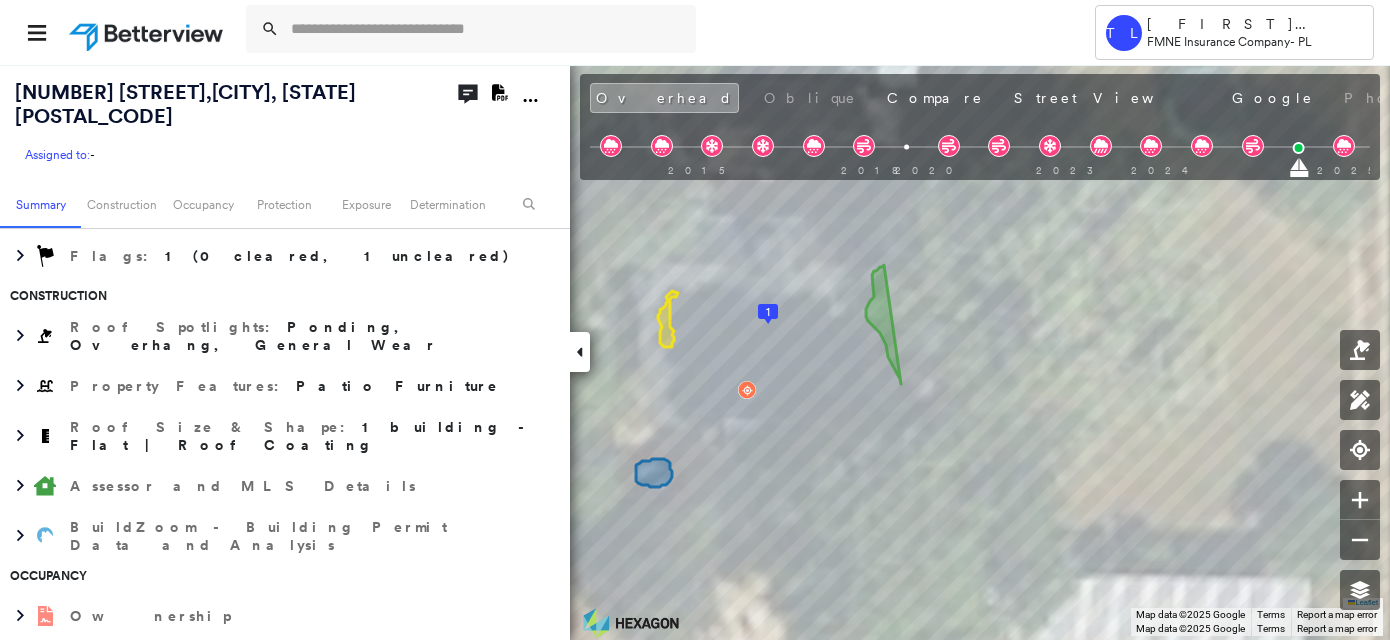 scroll, scrollTop: 444, scrollLeft: 0, axis: vertical 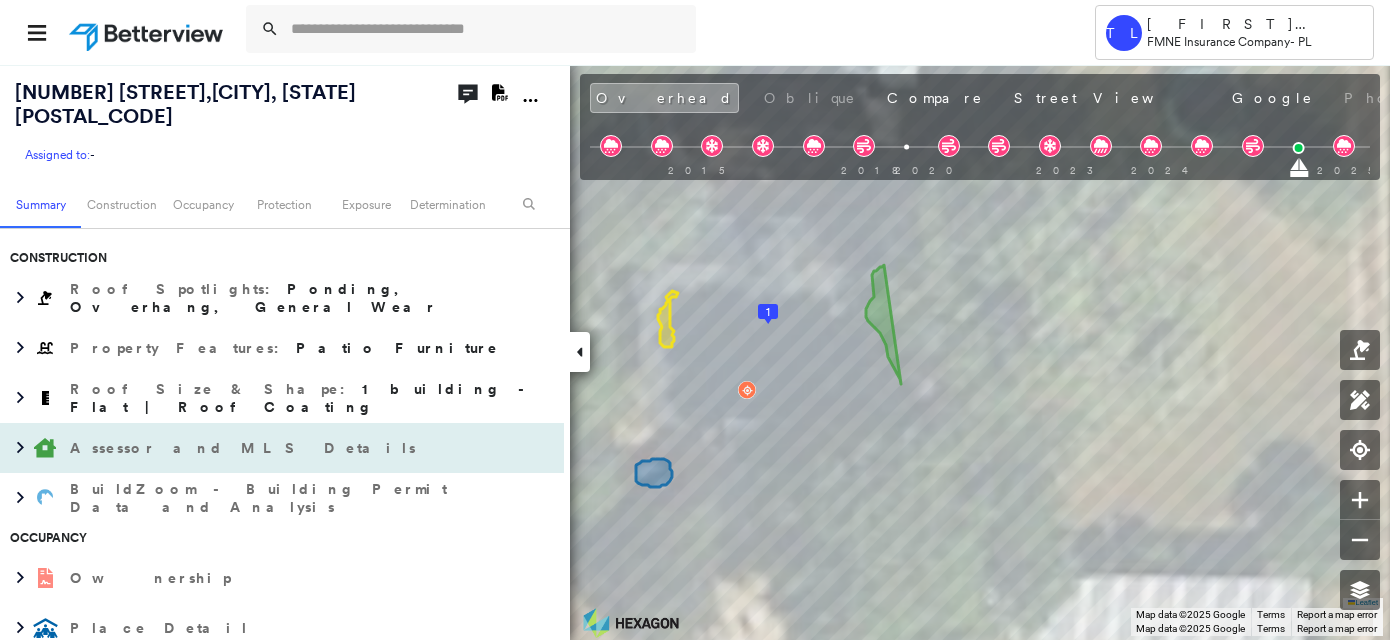 click on "Assessor and MLS Details" at bounding box center (245, 448) 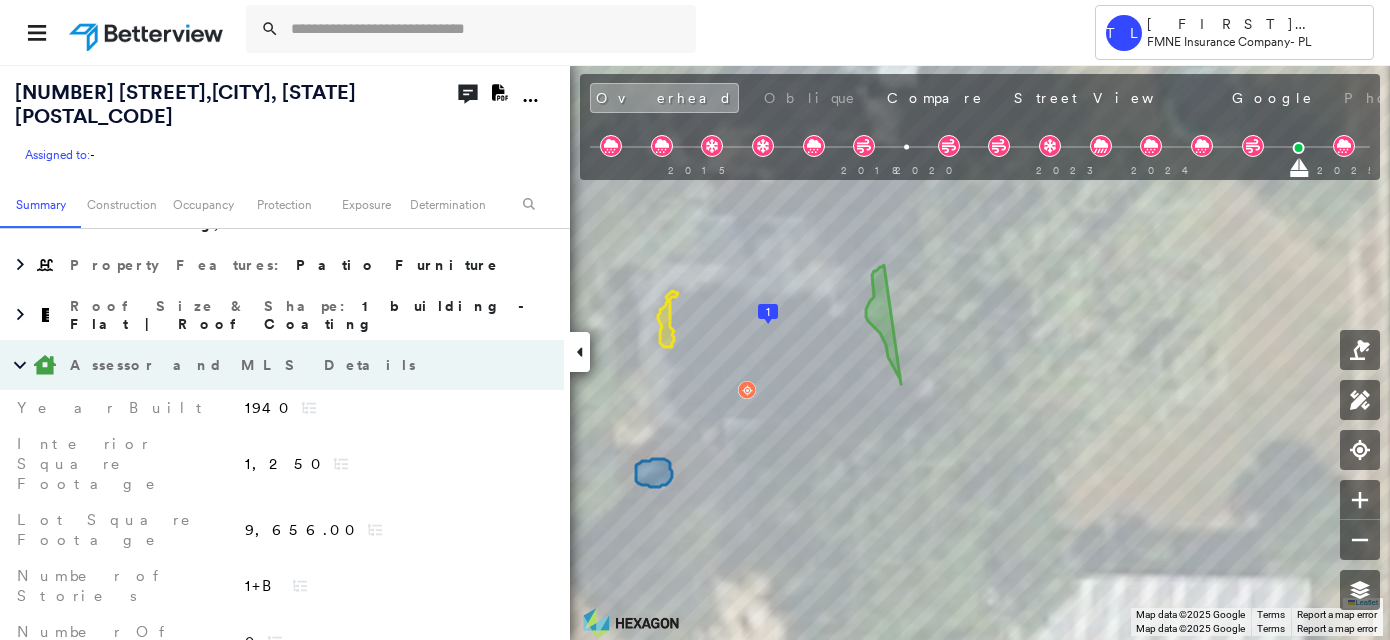 scroll, scrollTop: 555, scrollLeft: 0, axis: vertical 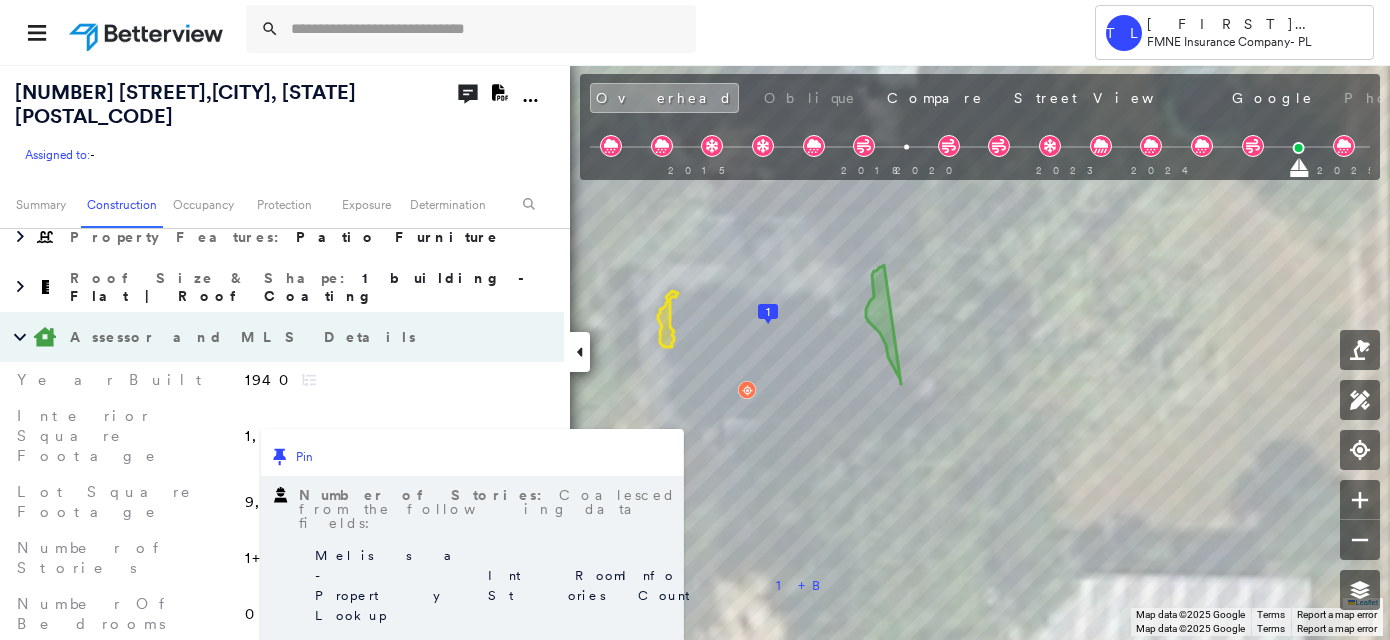 click on "Assessor and MLS Details" at bounding box center [245, 337] 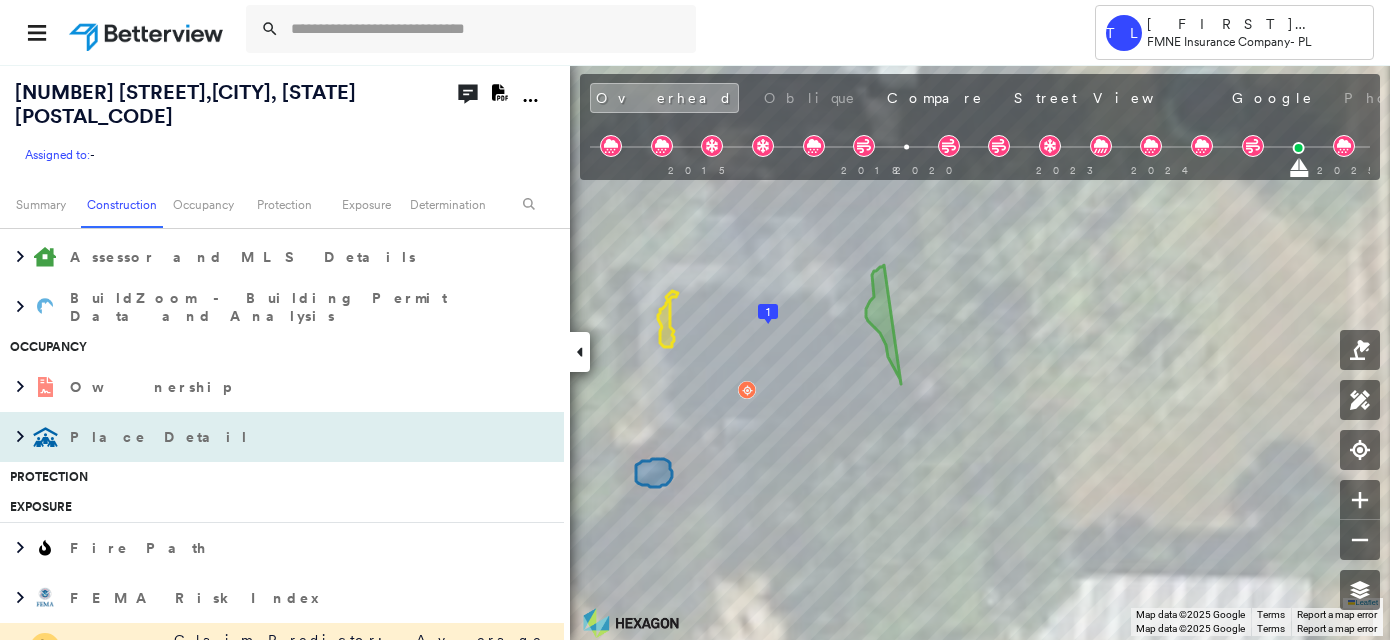 scroll, scrollTop: 666, scrollLeft: 0, axis: vertical 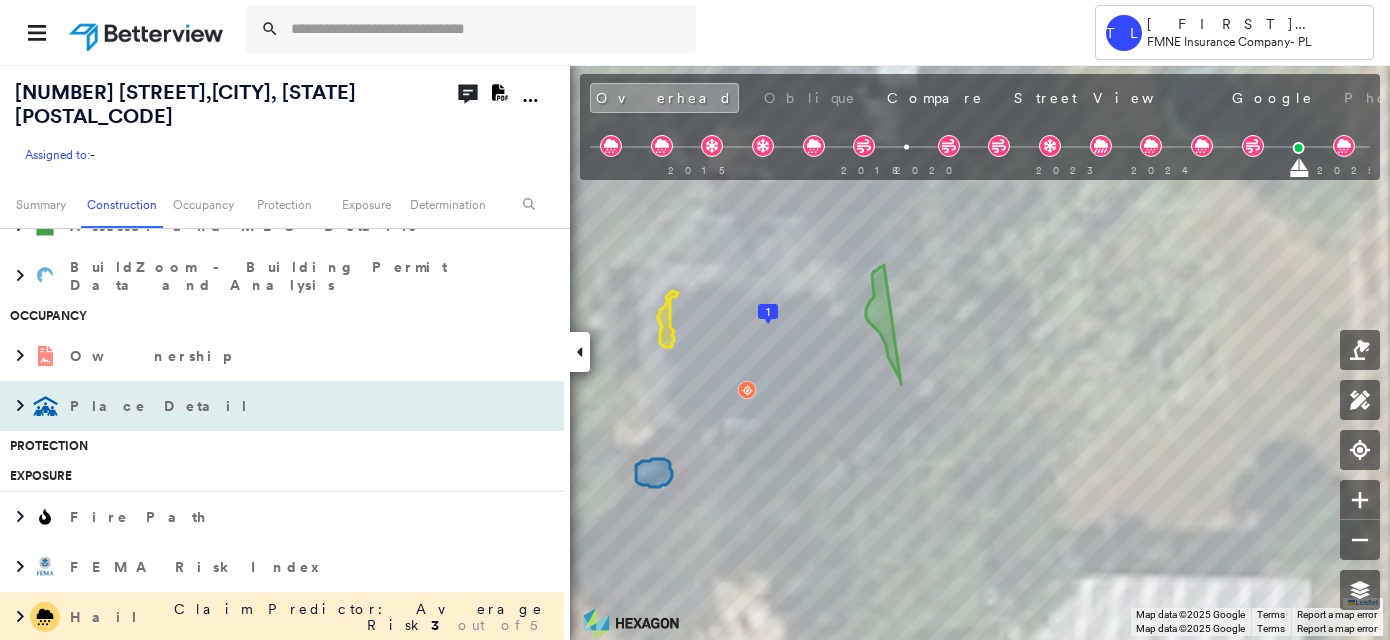click on "Place Detail" at bounding box center [161, 406] 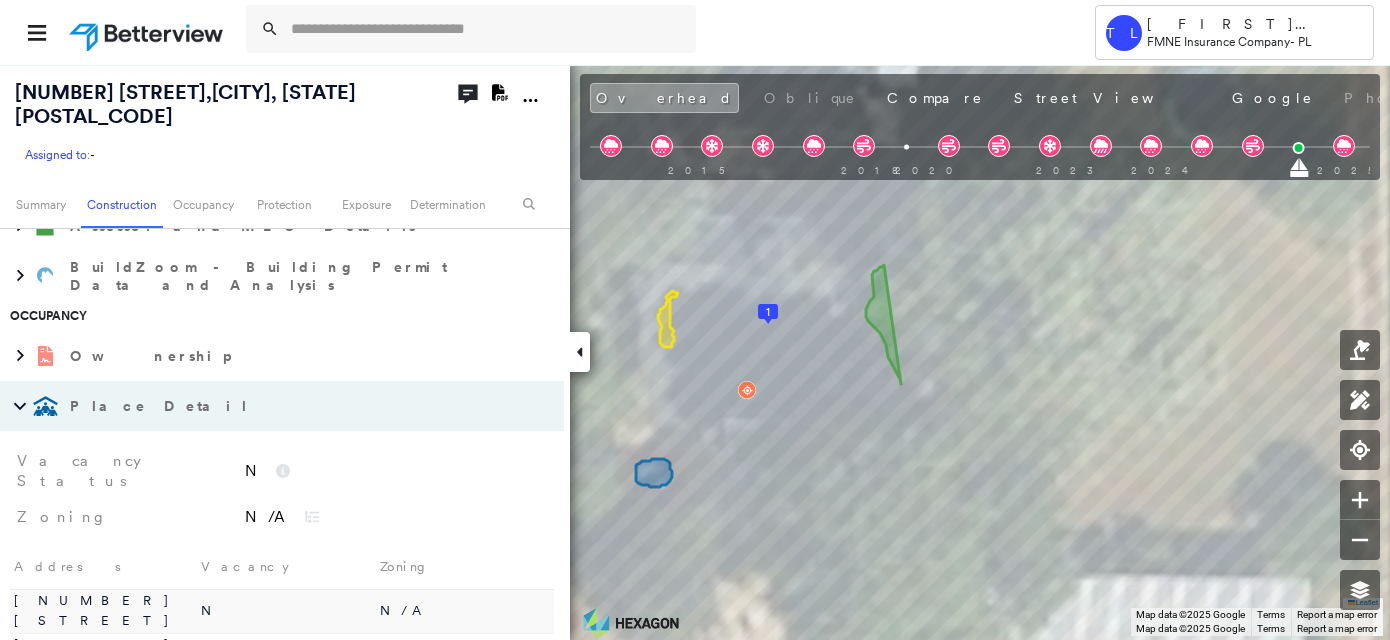 click on "Place Detail" at bounding box center [161, 406] 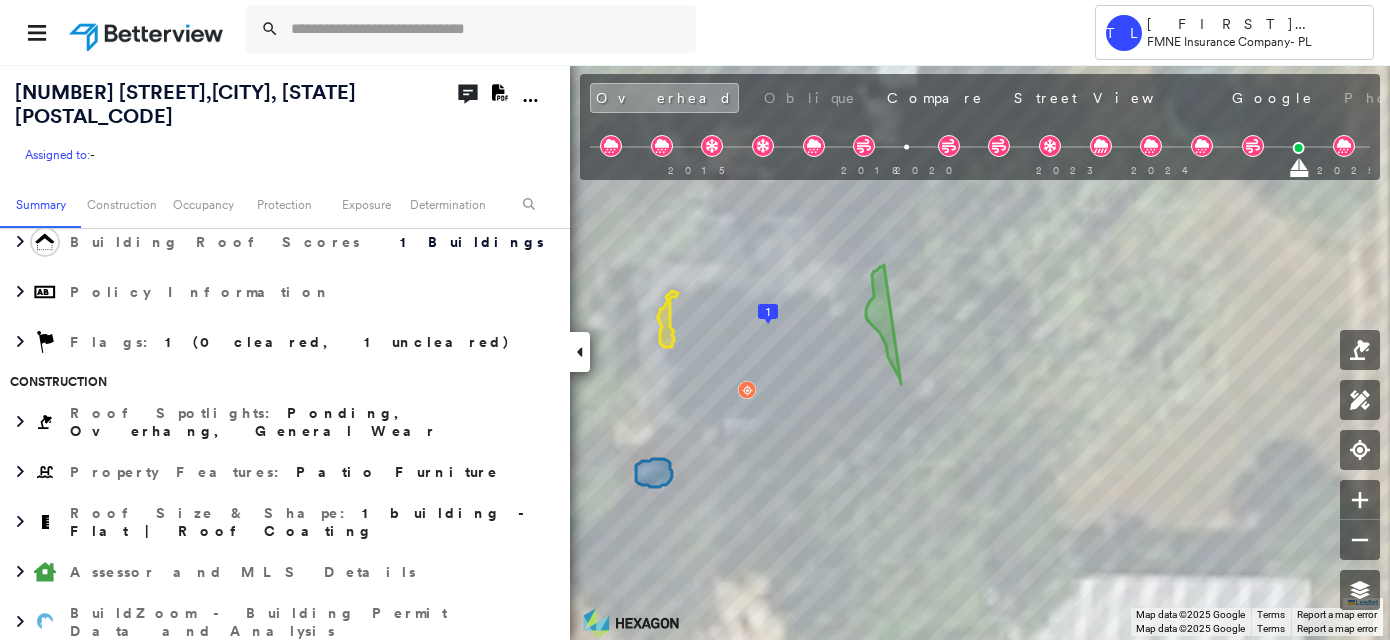 scroll, scrollTop: 333, scrollLeft: 0, axis: vertical 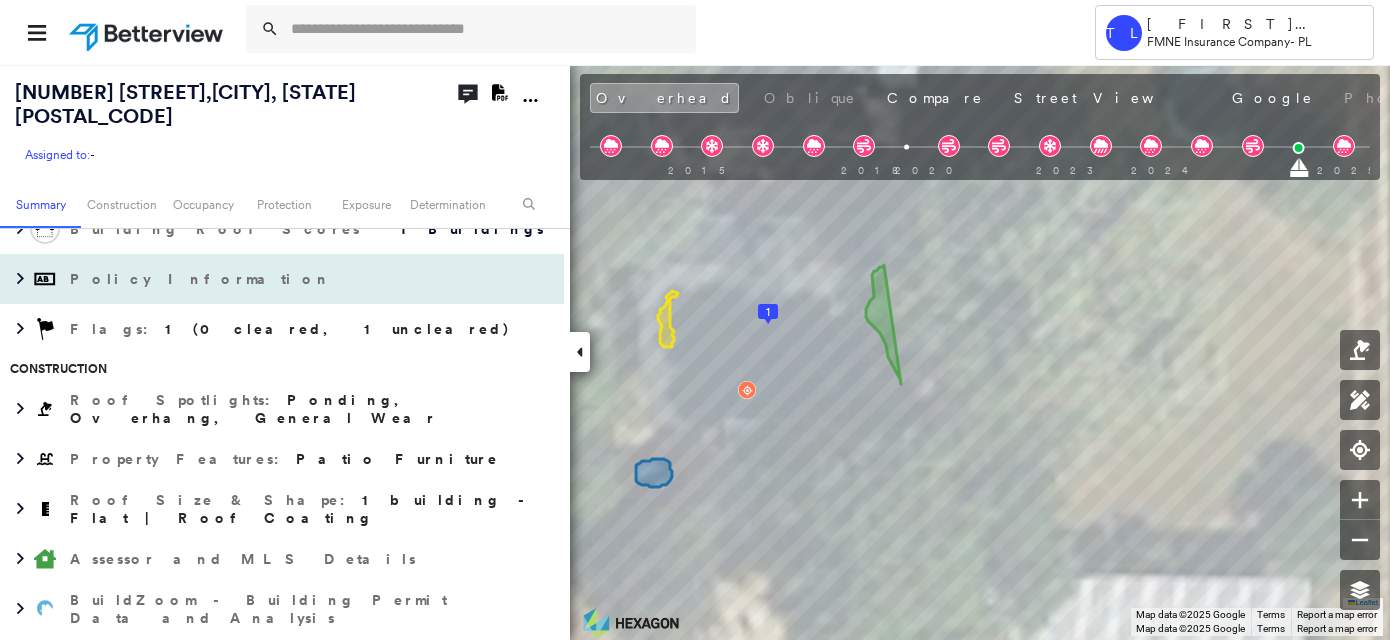click on "Policy Information" at bounding box center (202, 279) 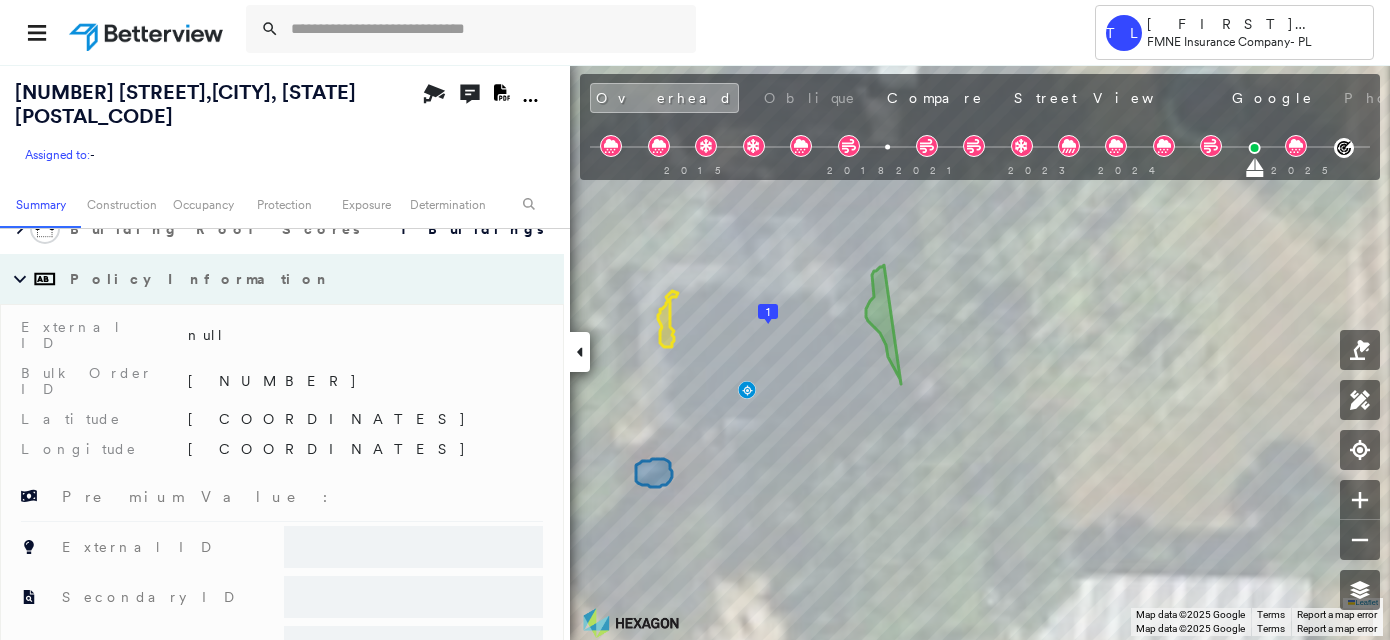 click on "Policy Information" at bounding box center [202, 279] 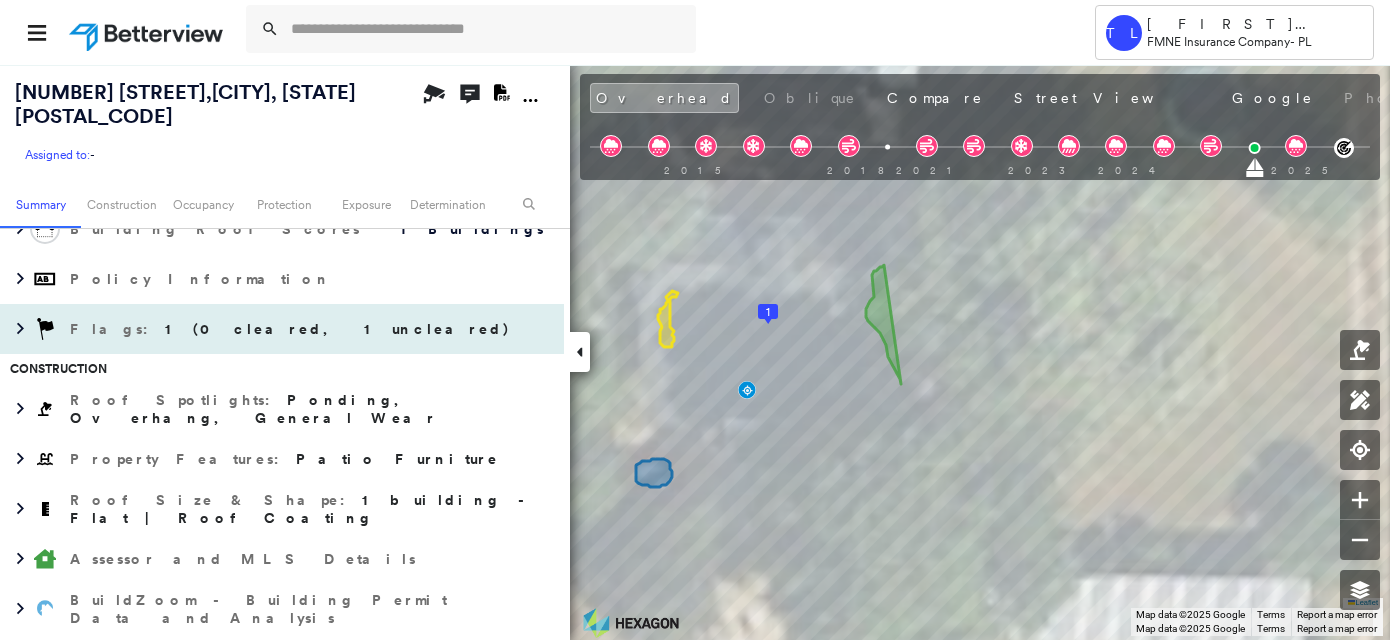 click on "1 (0 cleared, 1 uncleared)" at bounding box center [338, 329] 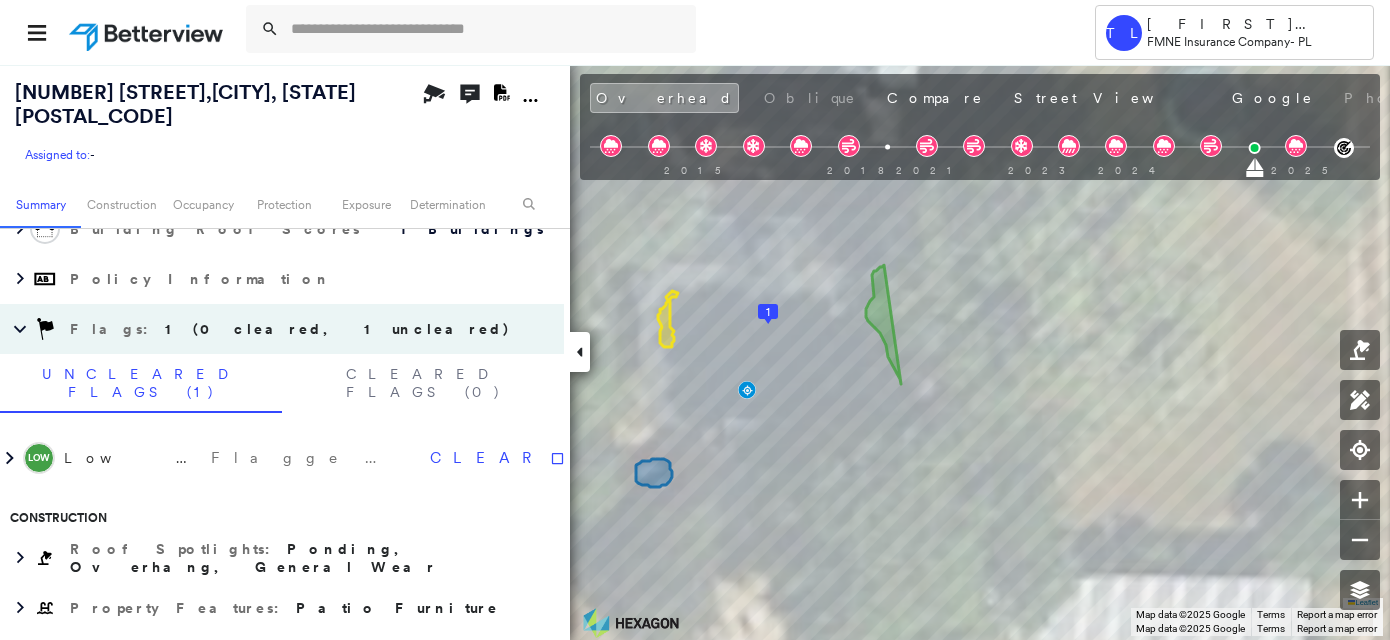 click on "1 (0 cleared, 1 uncleared)" at bounding box center [338, 329] 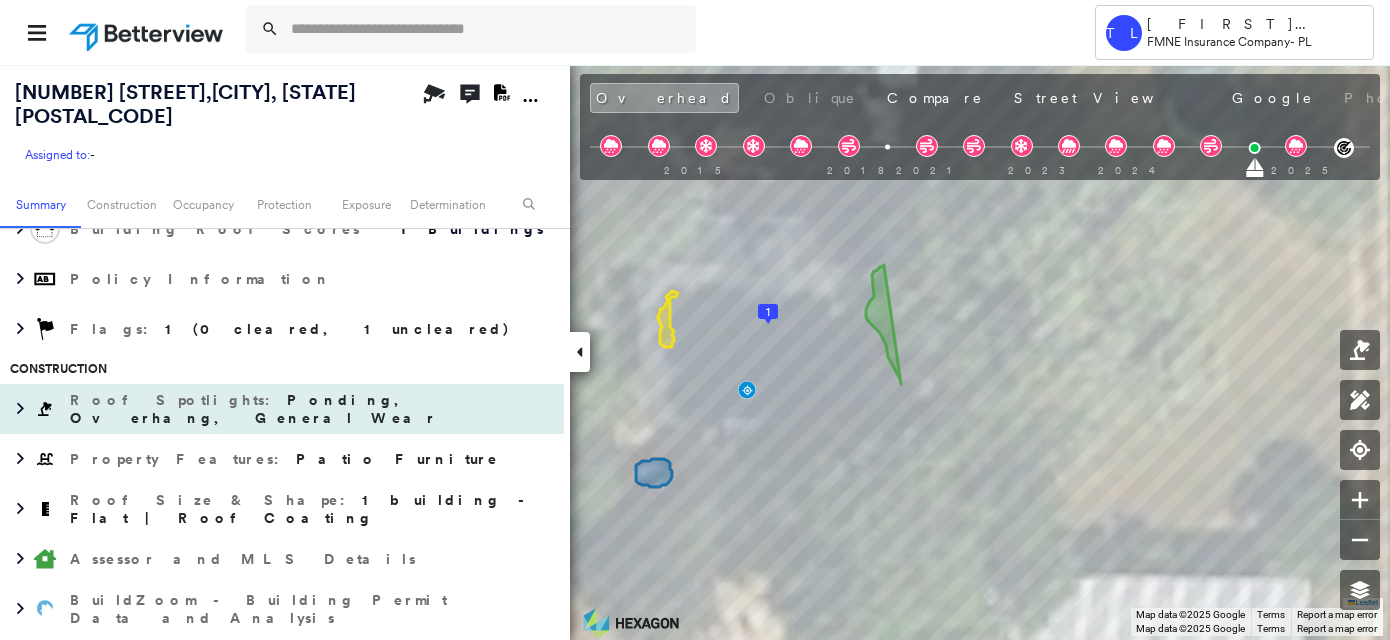 click on "Roof Spotlights :  Ponding, Overhang, General Wear" at bounding box center (312, 409) 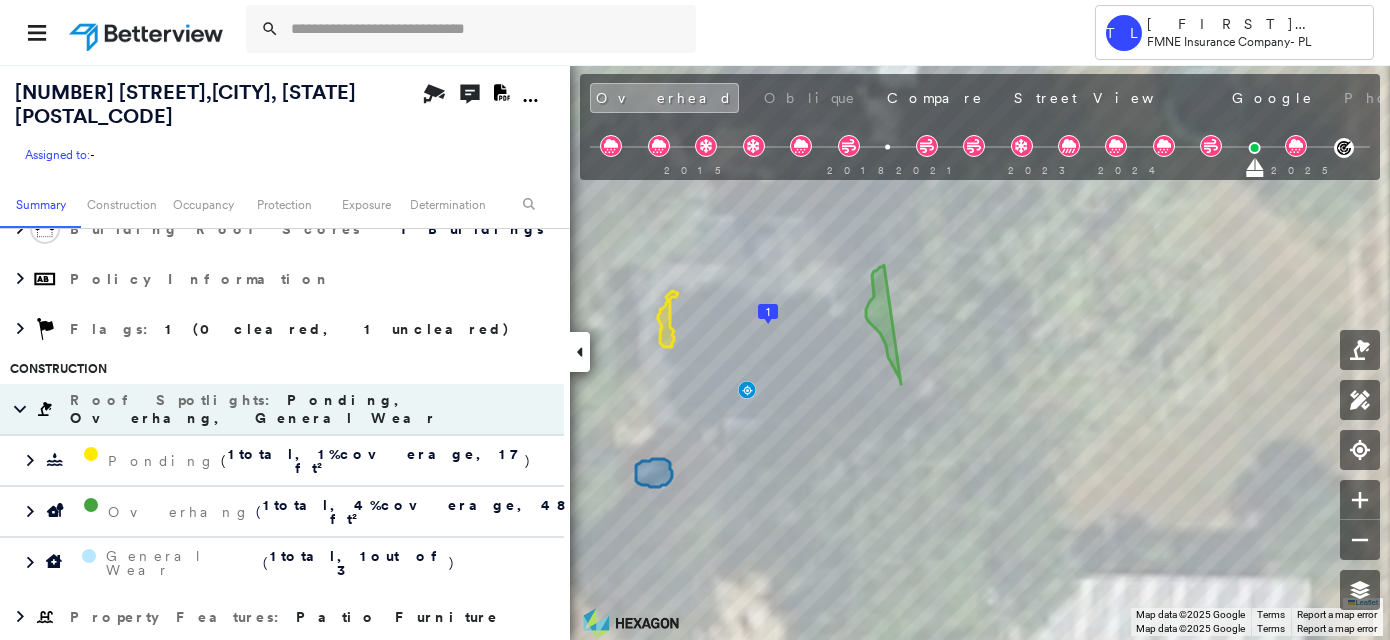 click on "Roof Spotlights :  Ponding, Overhang, General Wear" at bounding box center [312, 409] 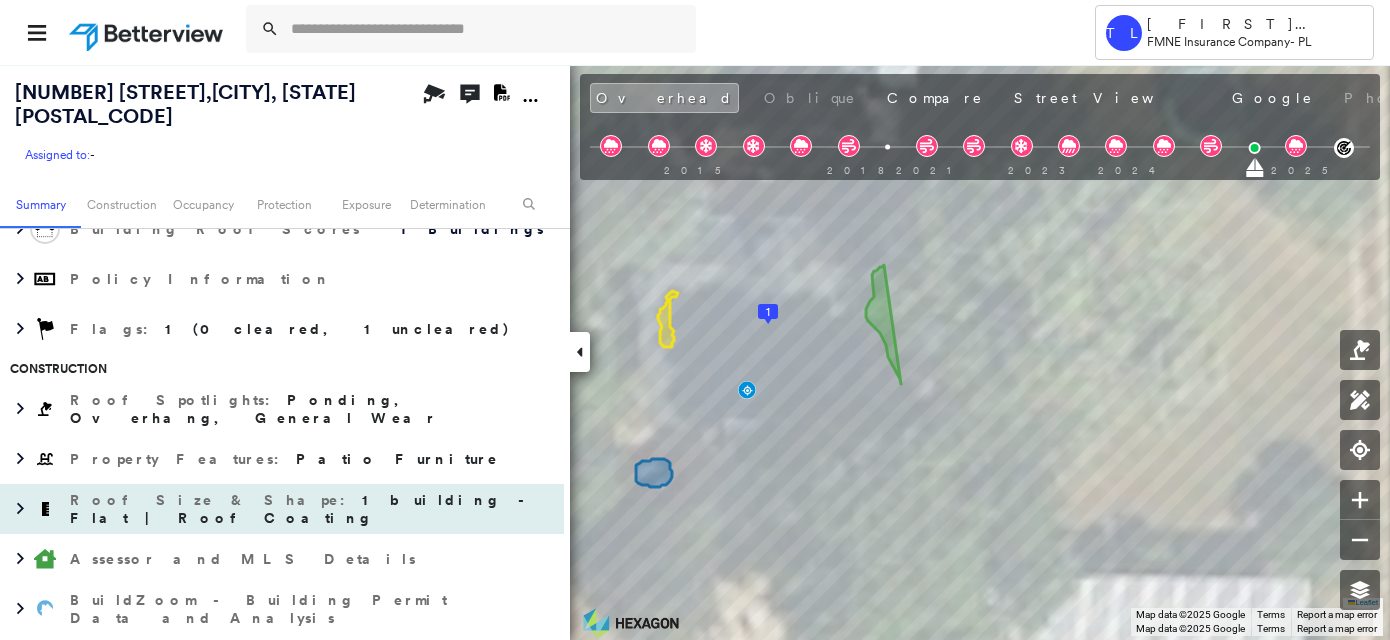 click on "Roof Size & Shape :  1 building  - Flat | Roof Coating" at bounding box center (312, 509) 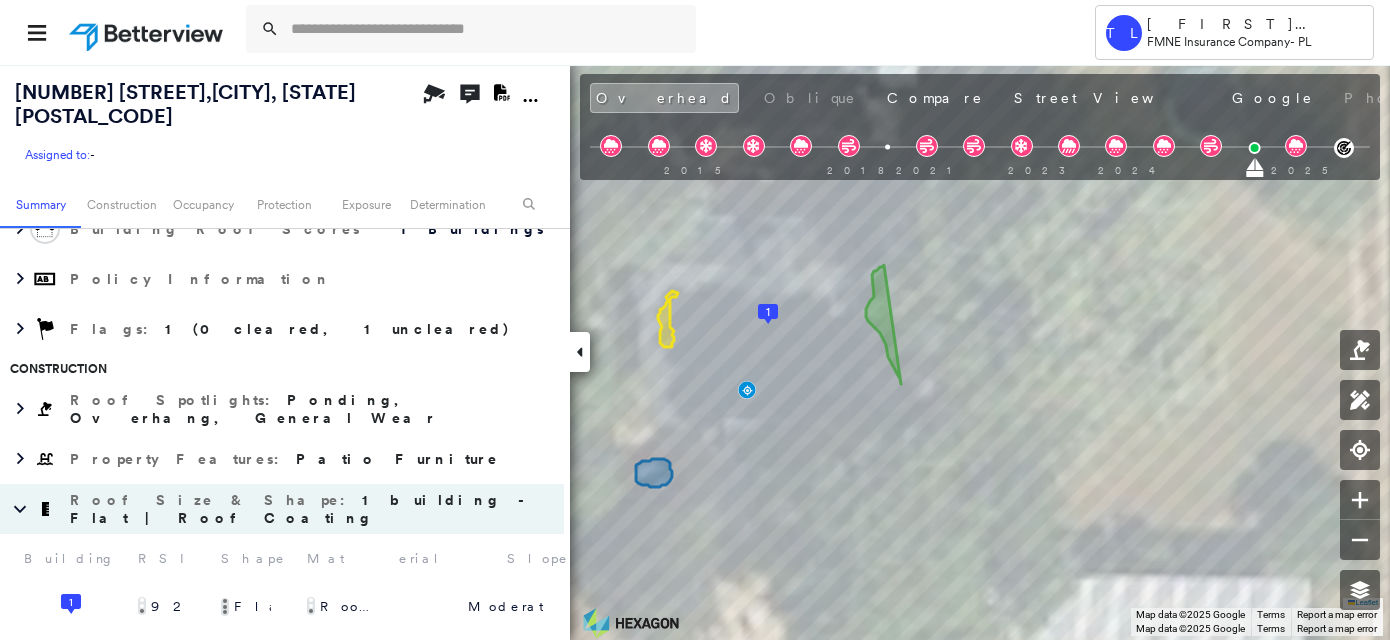 click on "Roof Size & Shape :  1 building  - Flat | Roof Coating" at bounding box center [312, 509] 